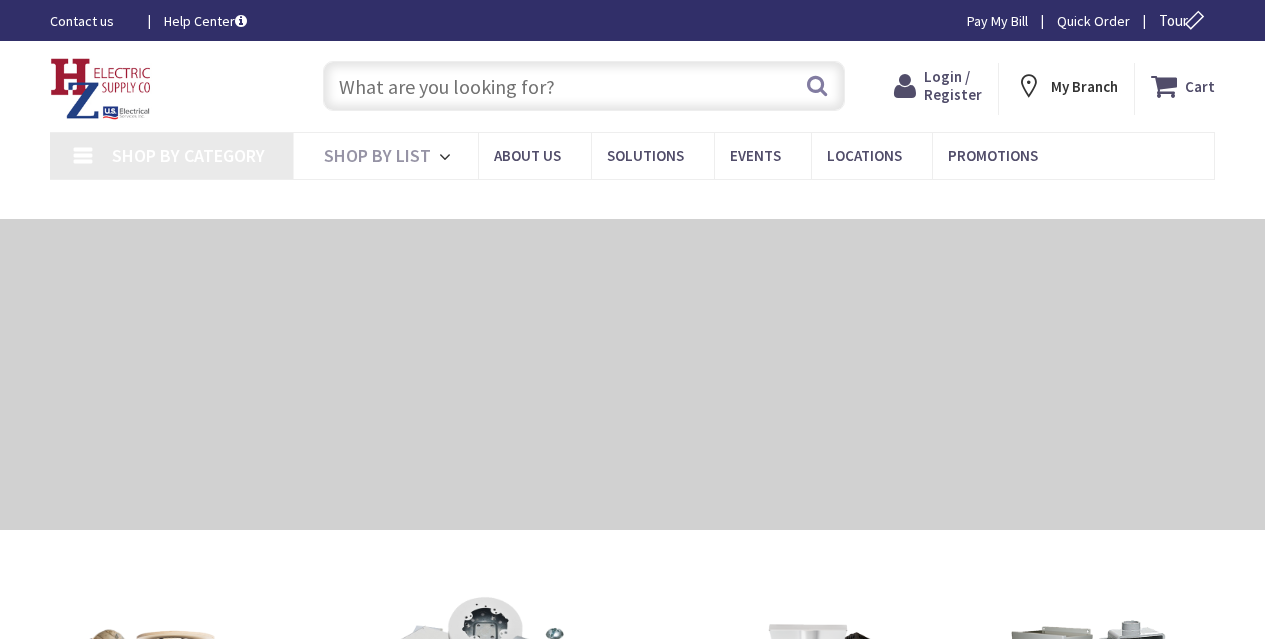scroll, scrollTop: 0, scrollLeft: 0, axis: both 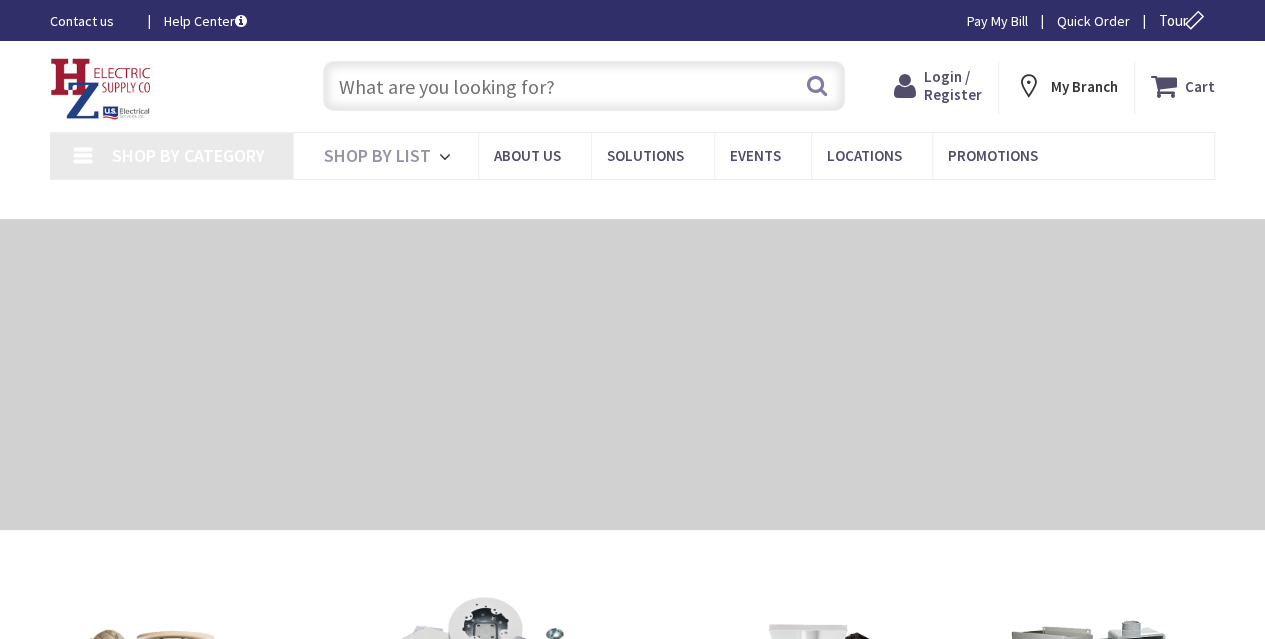 click at bounding box center (584, 86) 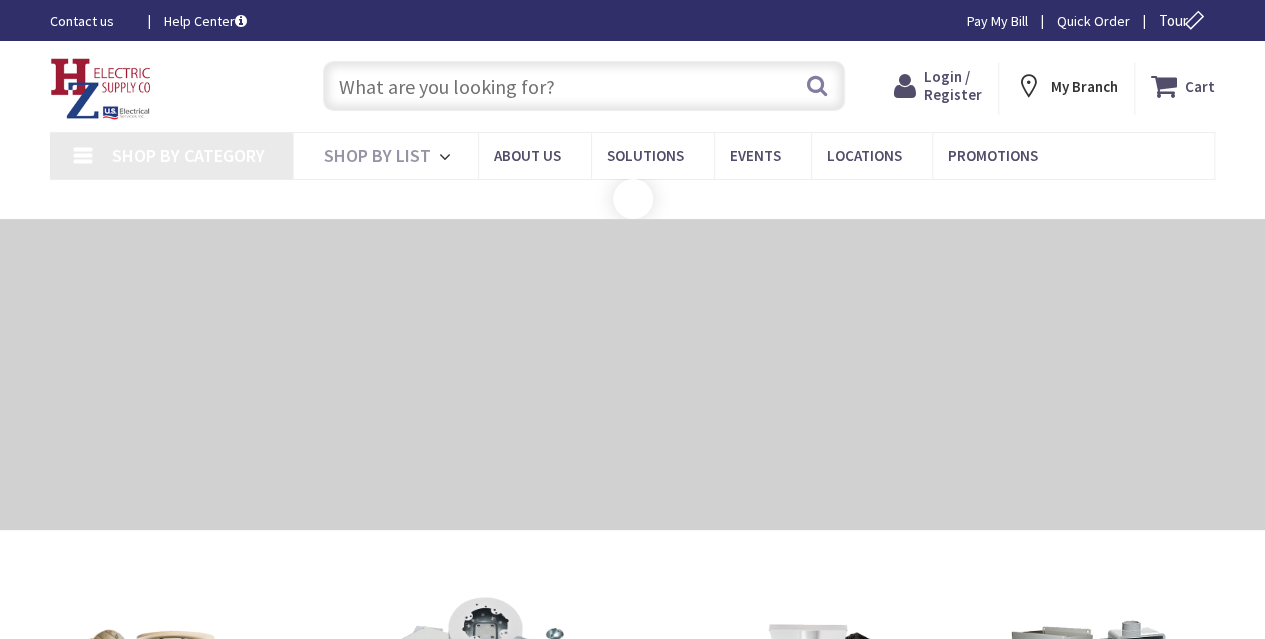 scroll, scrollTop: 0, scrollLeft: 0, axis: both 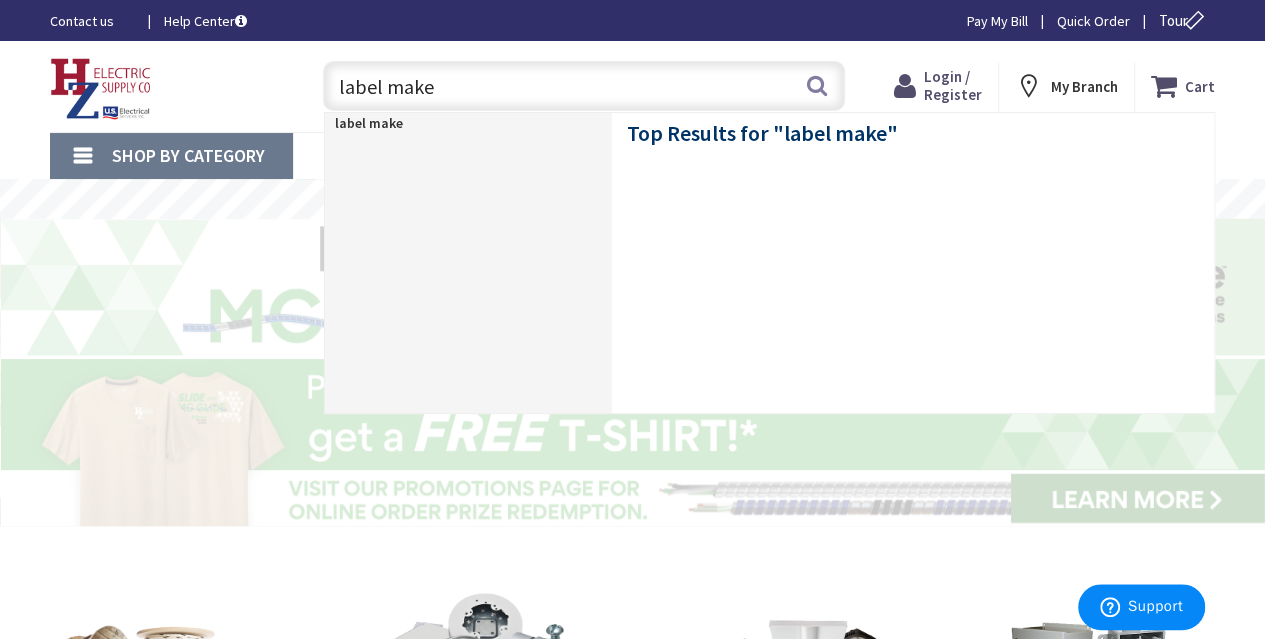 type on "label maker" 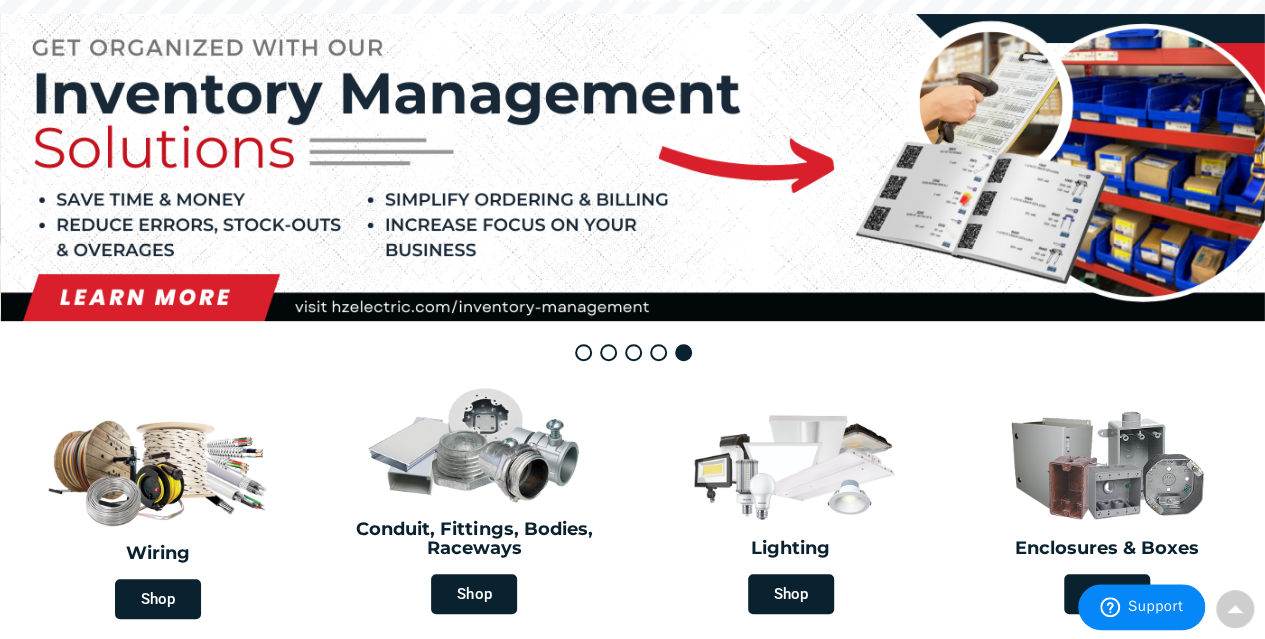 scroll, scrollTop: 0, scrollLeft: 0, axis: both 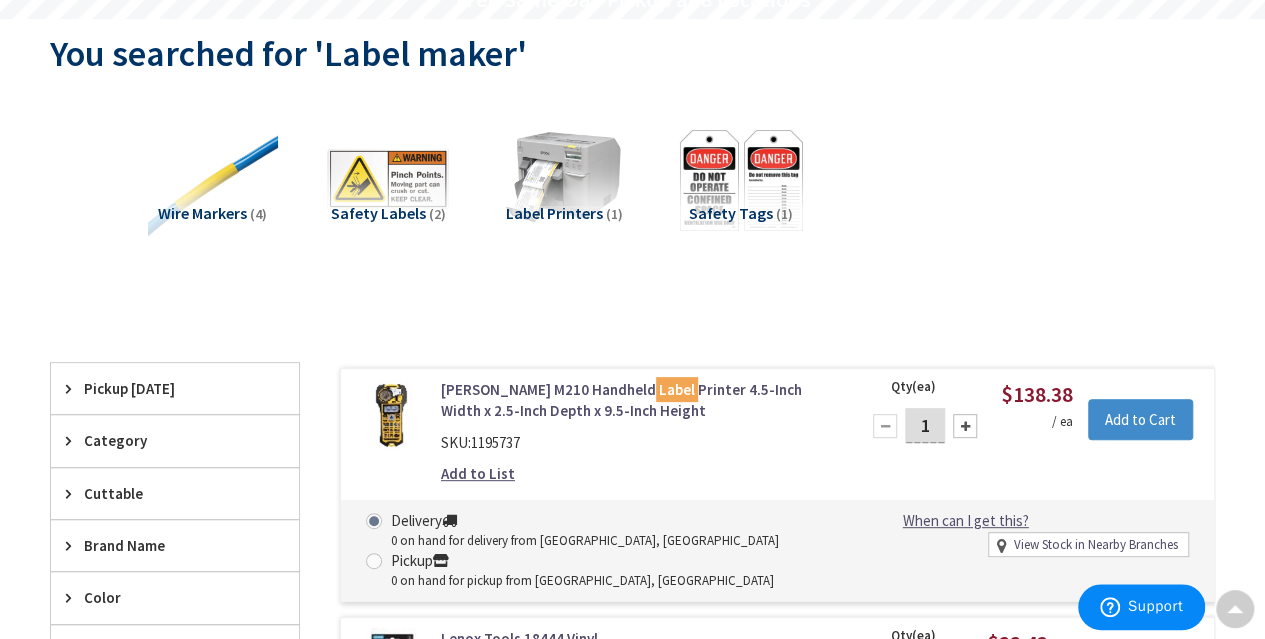 click on "Brady M210 Handheld  Label  Printer 4.5-Inch Width x 2.5-Inch Depth x 9.5-Inch Height" at bounding box center (638, 400) 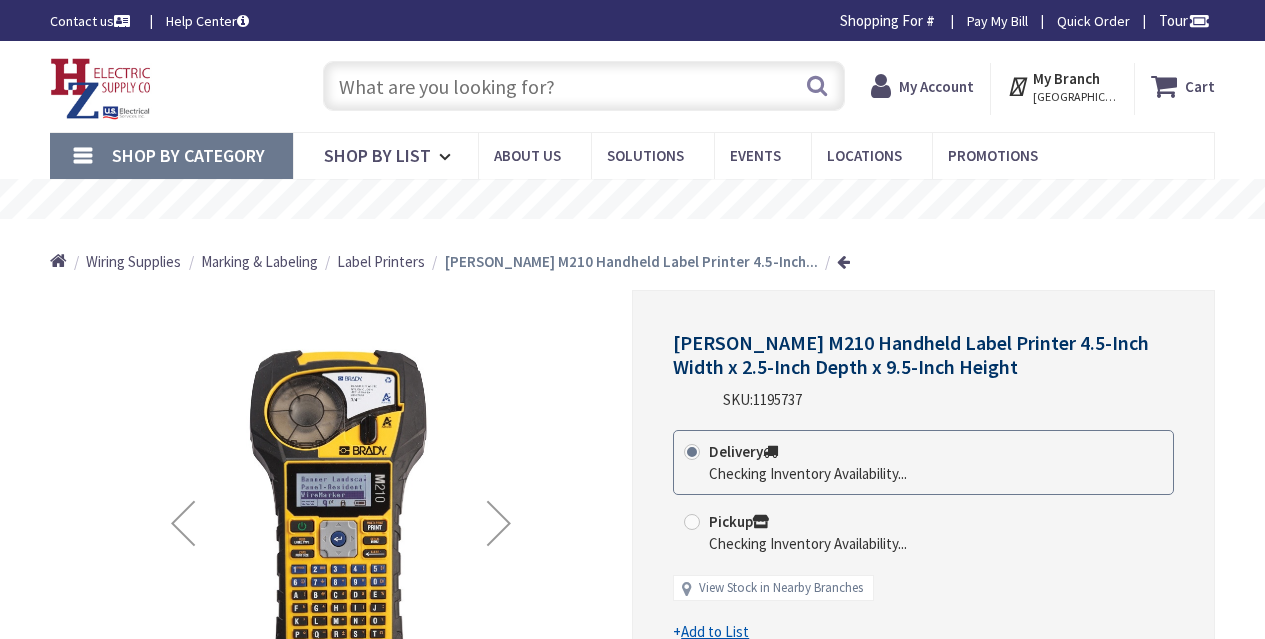 scroll, scrollTop: 0, scrollLeft: 0, axis: both 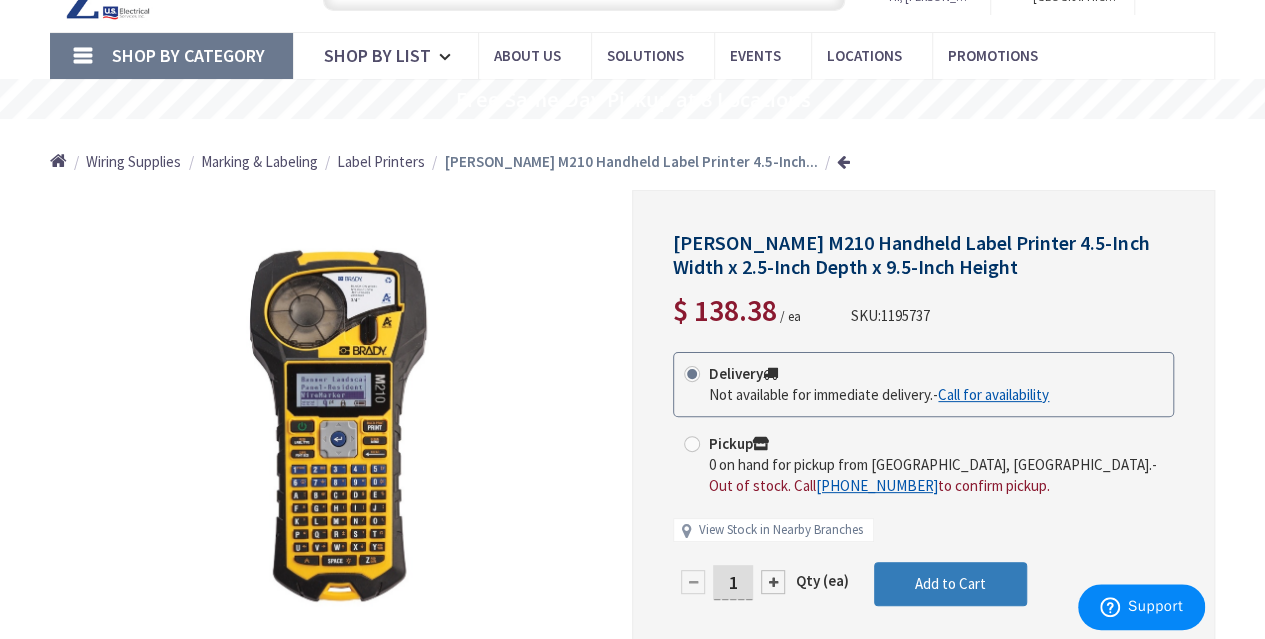 click on "Add to Cart" at bounding box center (950, 583) 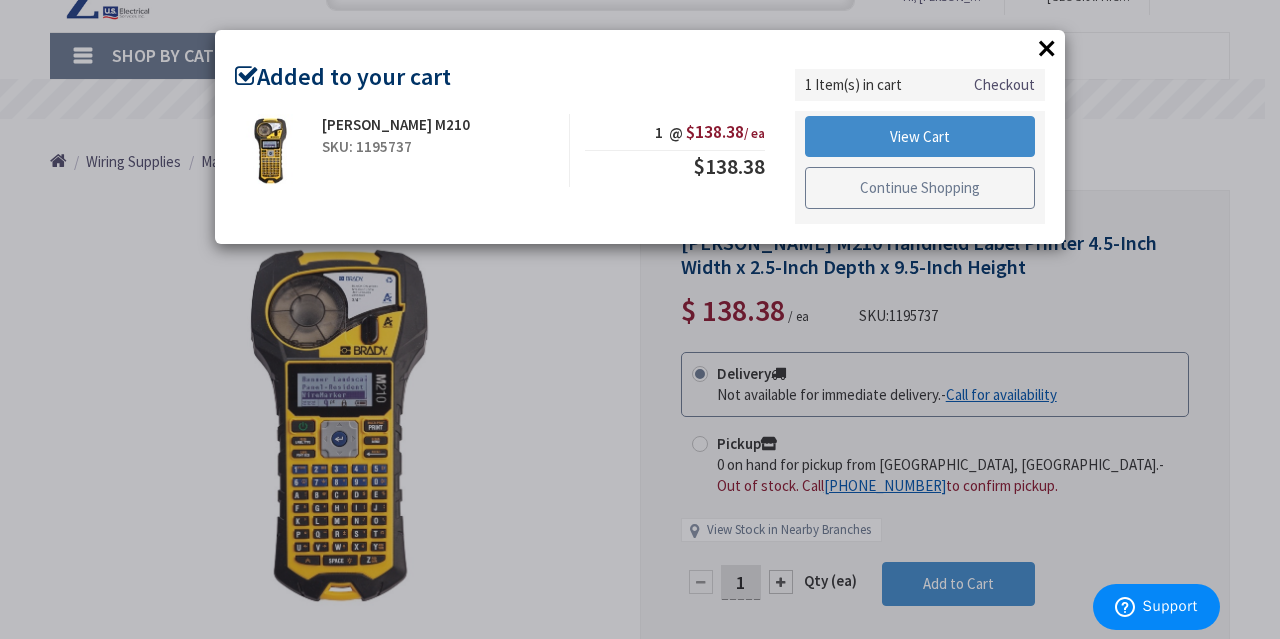 click on "Continue Shopping" at bounding box center [920, 188] 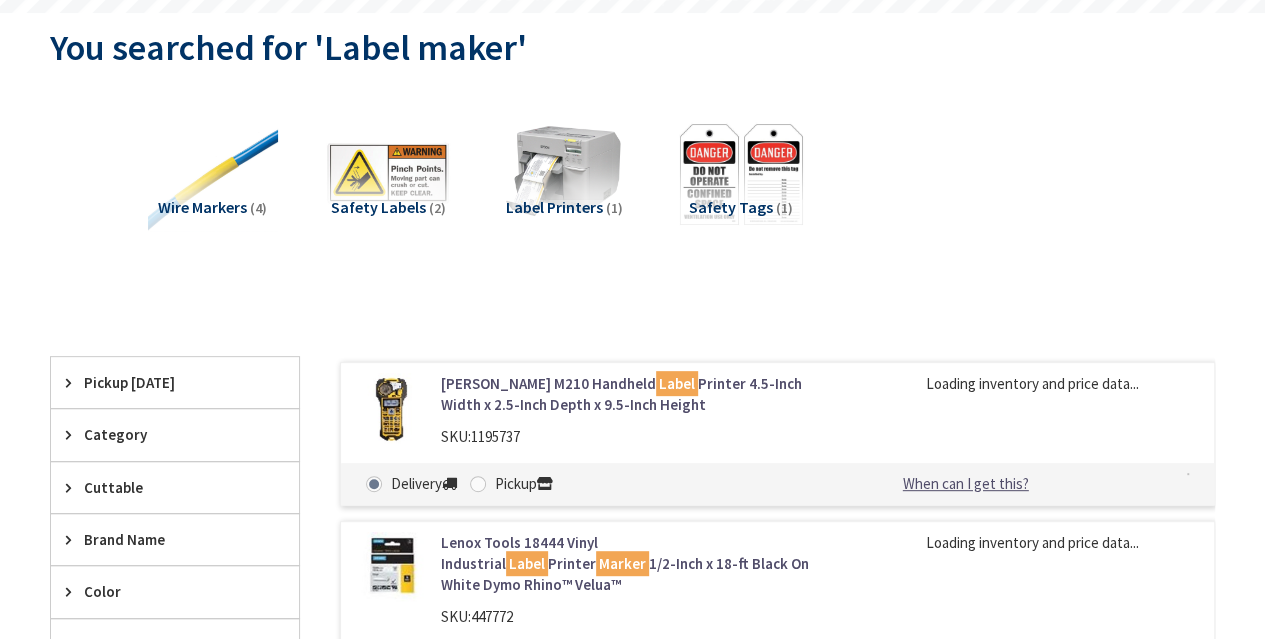scroll, scrollTop: 0, scrollLeft: 0, axis: both 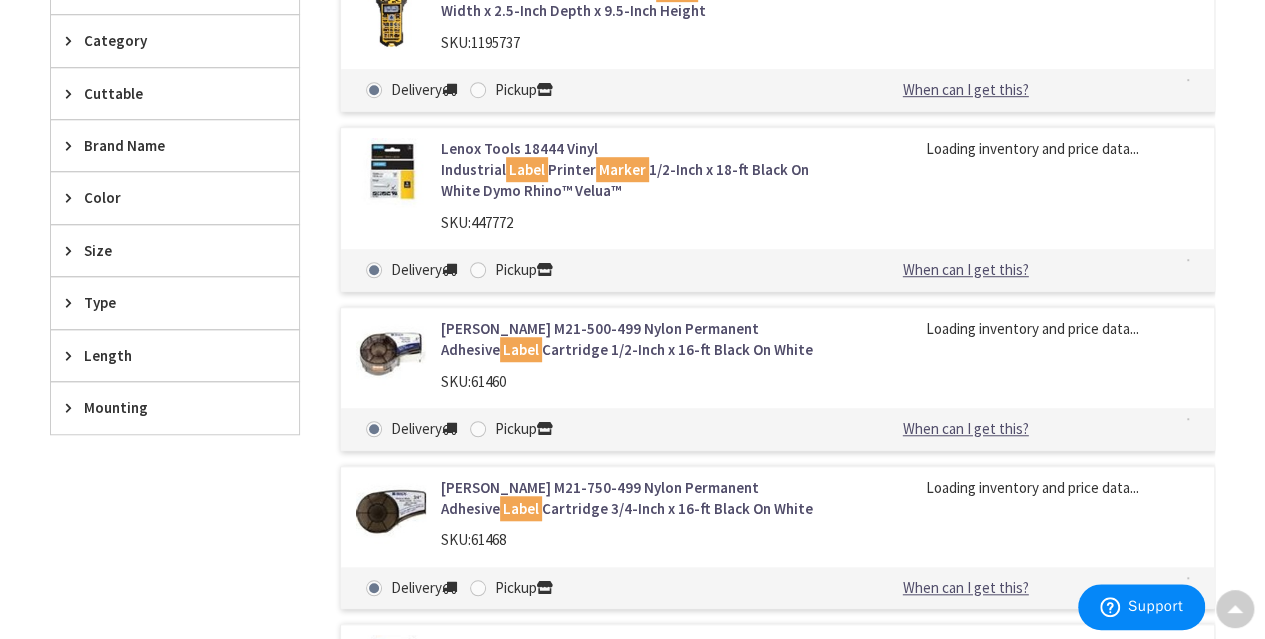 click on "Brady M21-500-499 Nylon Permanent Adhesive  Label  Cartridge 1/2-Inch x 16-ft Black On White" at bounding box center [638, 339] 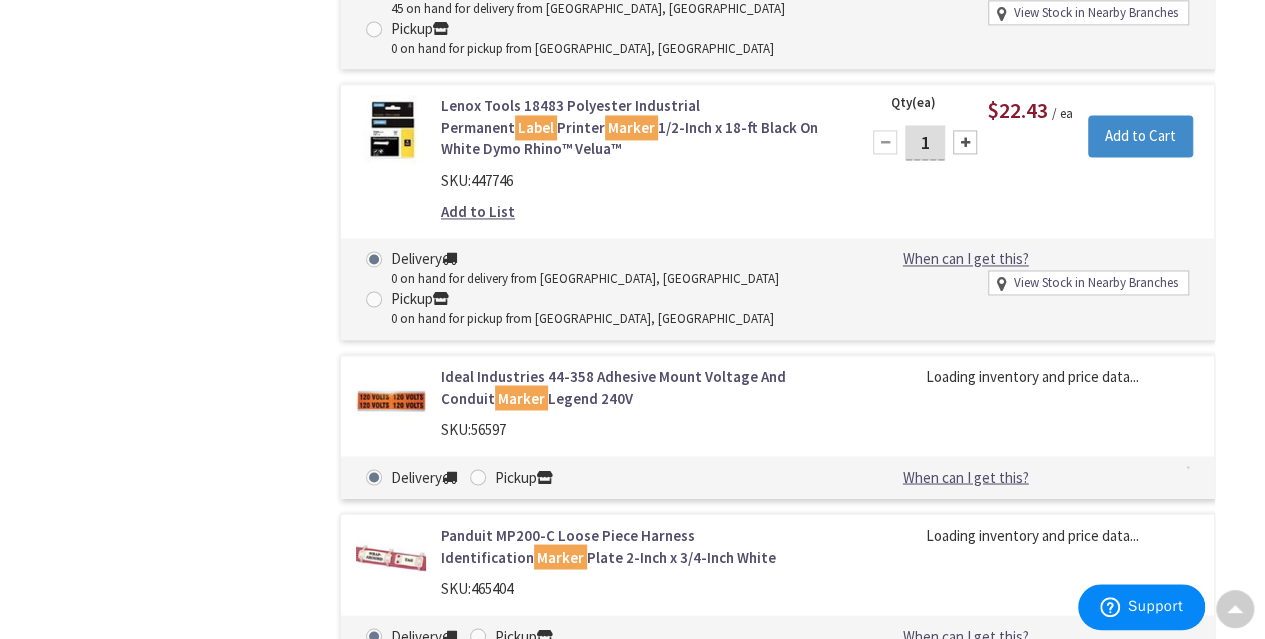 scroll, scrollTop: 1100, scrollLeft: 0, axis: vertical 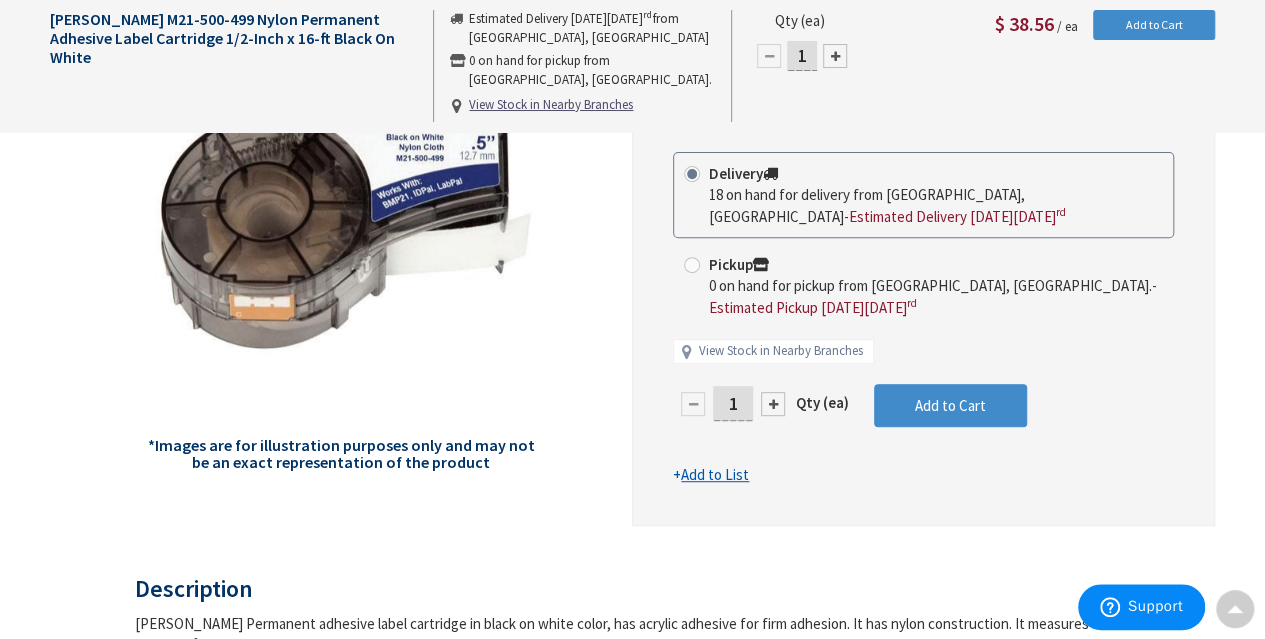 click at bounding box center [773, 404] 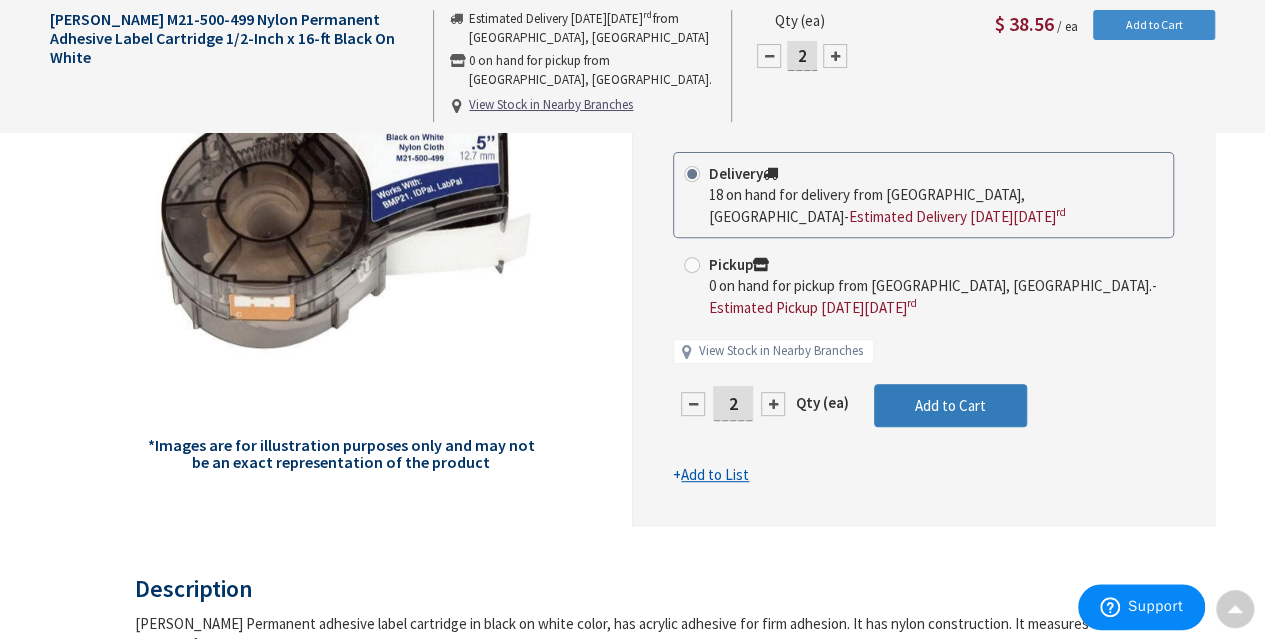 click on "Add to Cart" at bounding box center [950, 405] 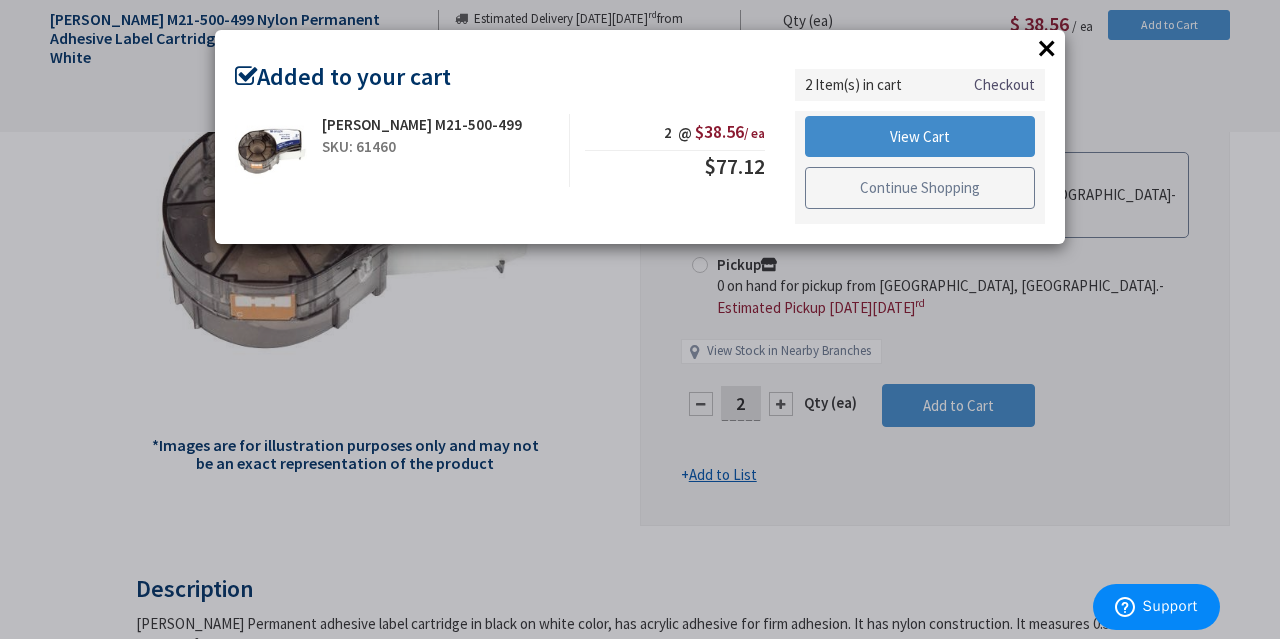 click on "Continue Shopping" at bounding box center (920, 188) 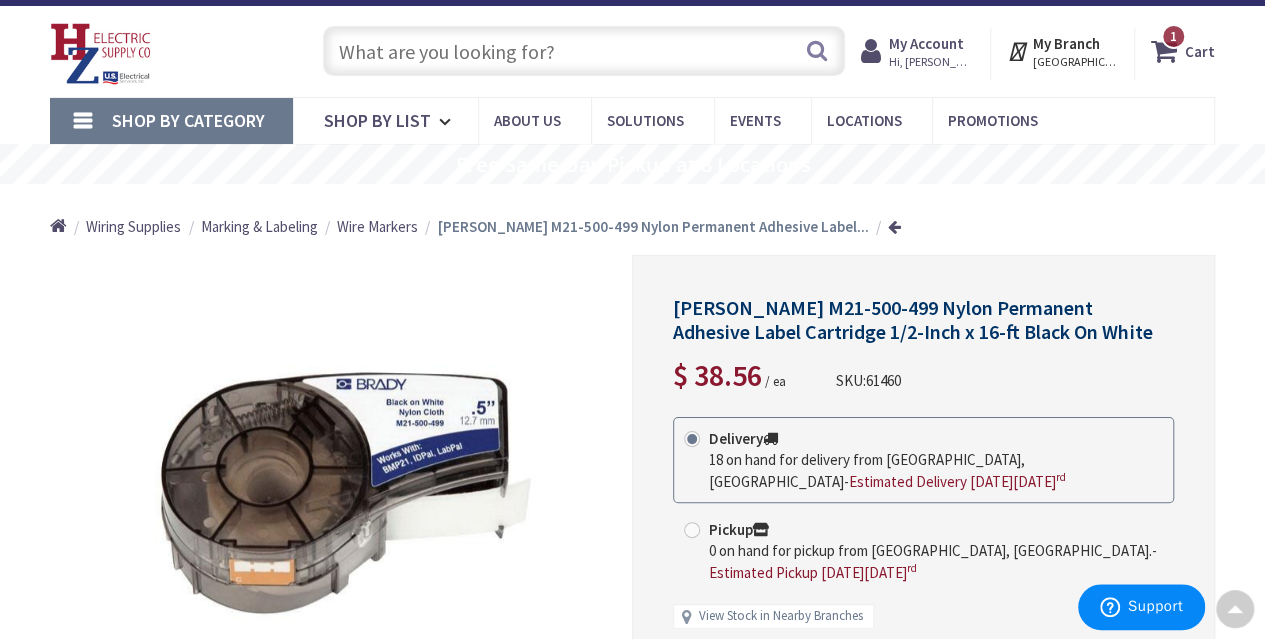 scroll, scrollTop: 0, scrollLeft: 0, axis: both 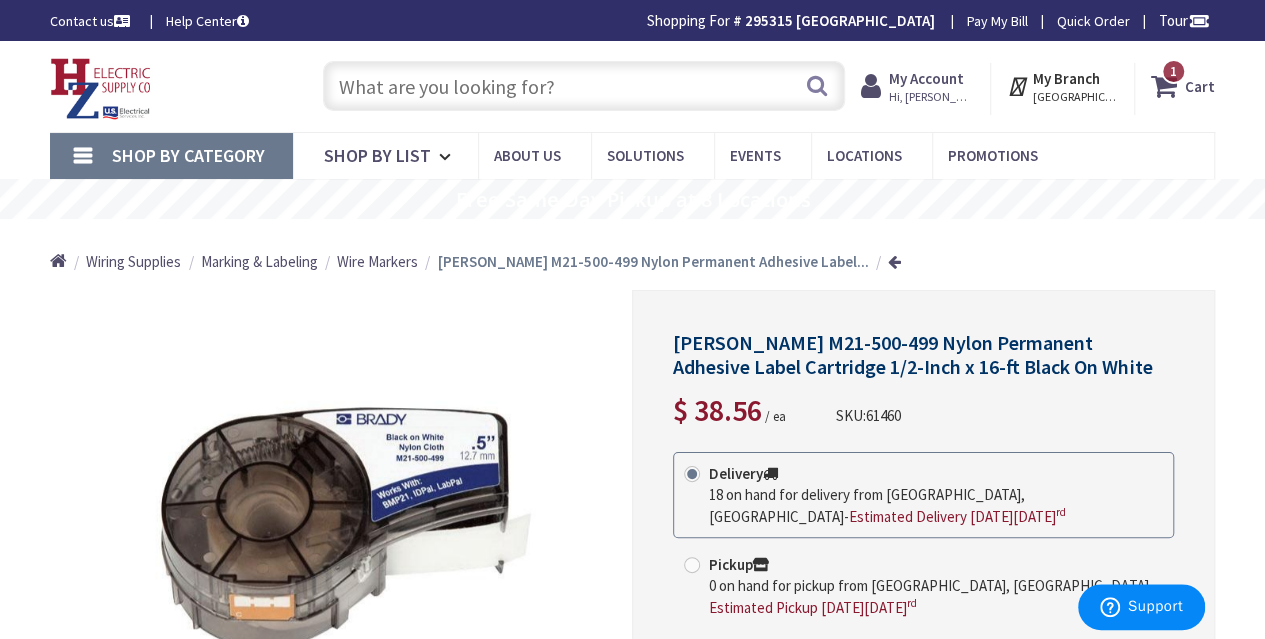 click at bounding box center (584, 86) 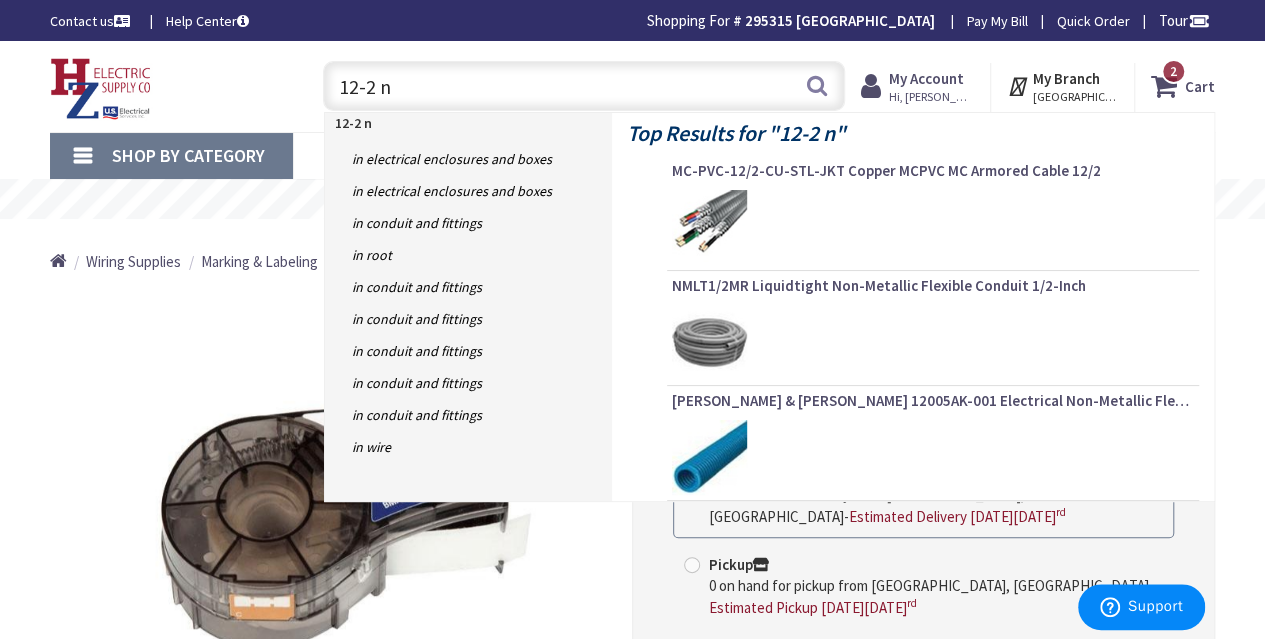 type on "12-2 nm" 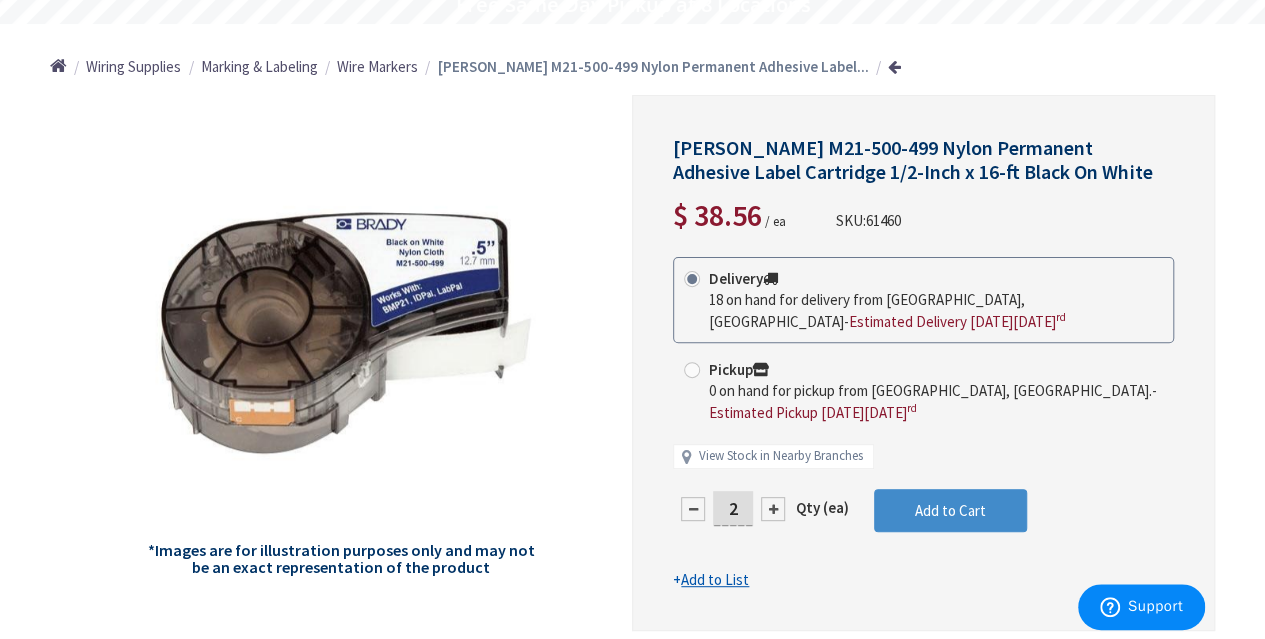 scroll, scrollTop: 200, scrollLeft: 0, axis: vertical 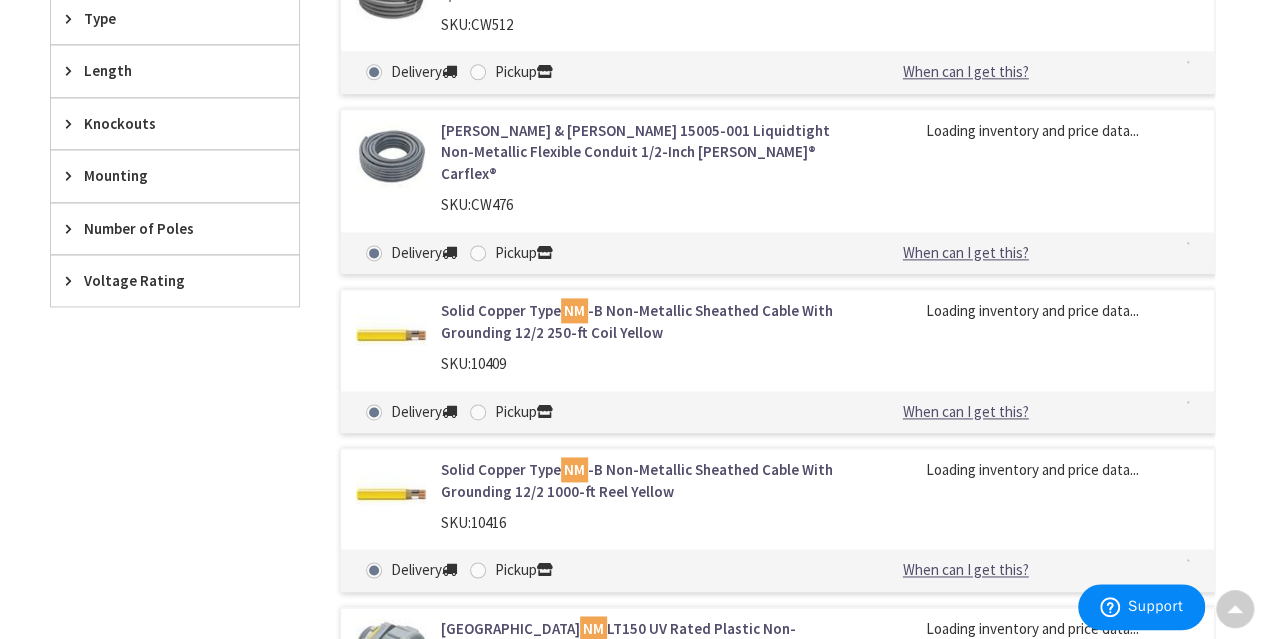 click on "Solid Copper Type  NM -B Non-Metallic Sheathed Cable With Grounding 12/2 250-ft Coil Yellow" at bounding box center (638, 321) 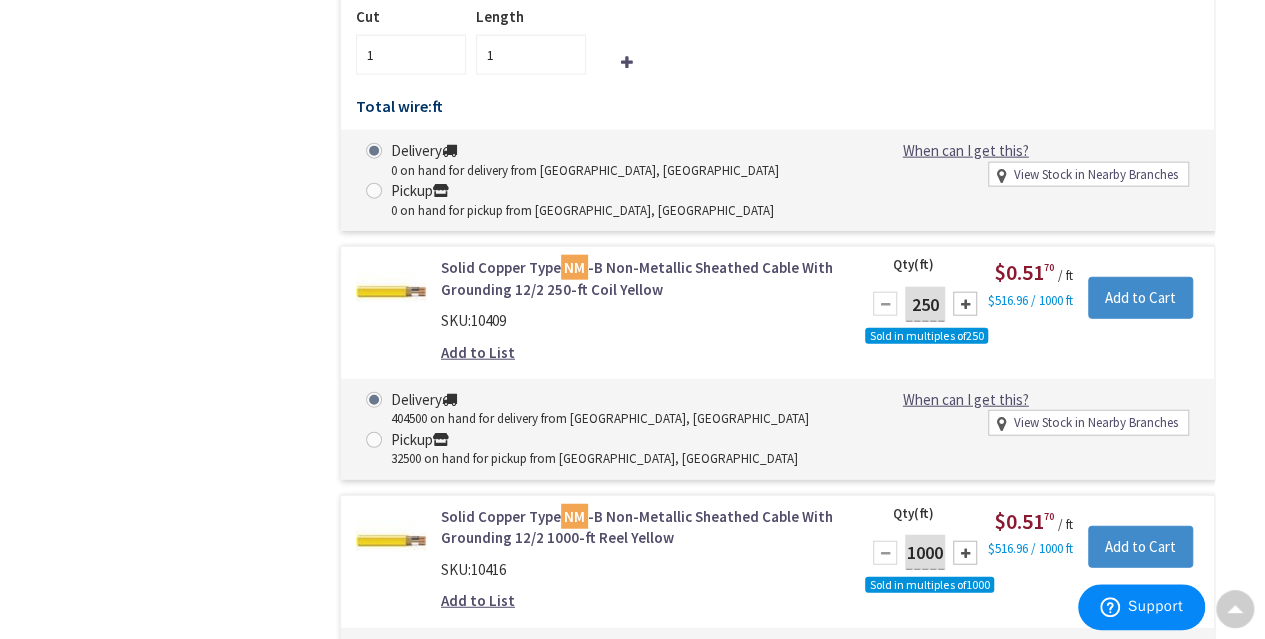 scroll, scrollTop: 2302, scrollLeft: 0, axis: vertical 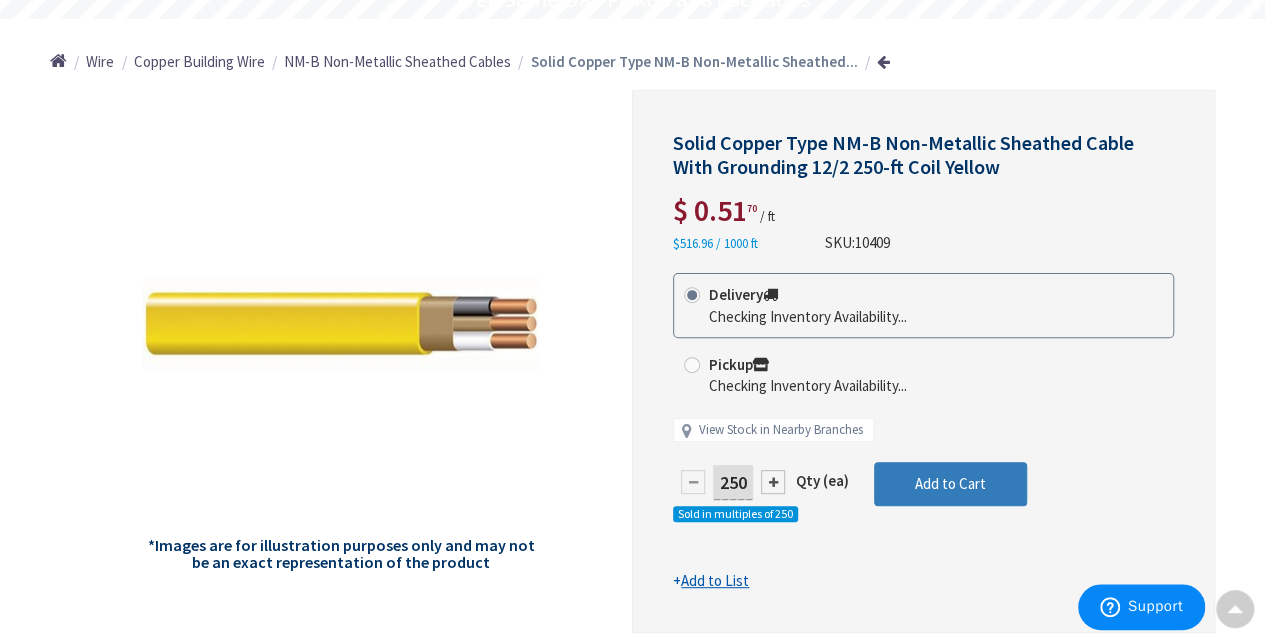 click on "Add to Cart" at bounding box center (950, 484) 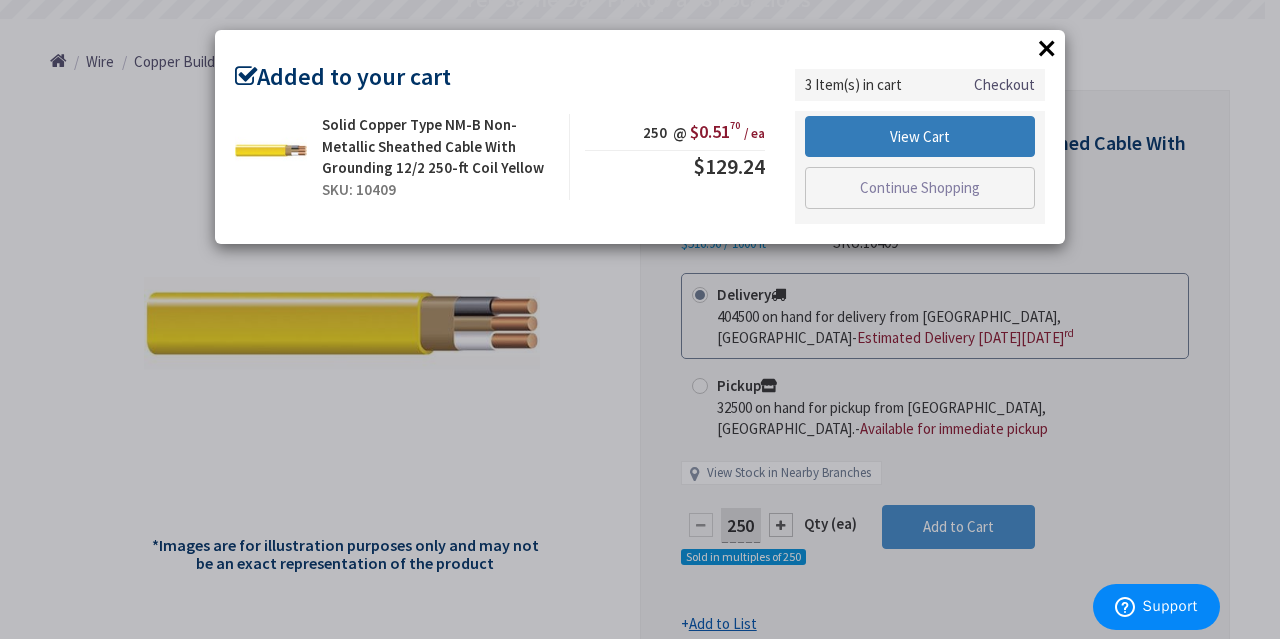 click on "View Cart" at bounding box center [920, 137] 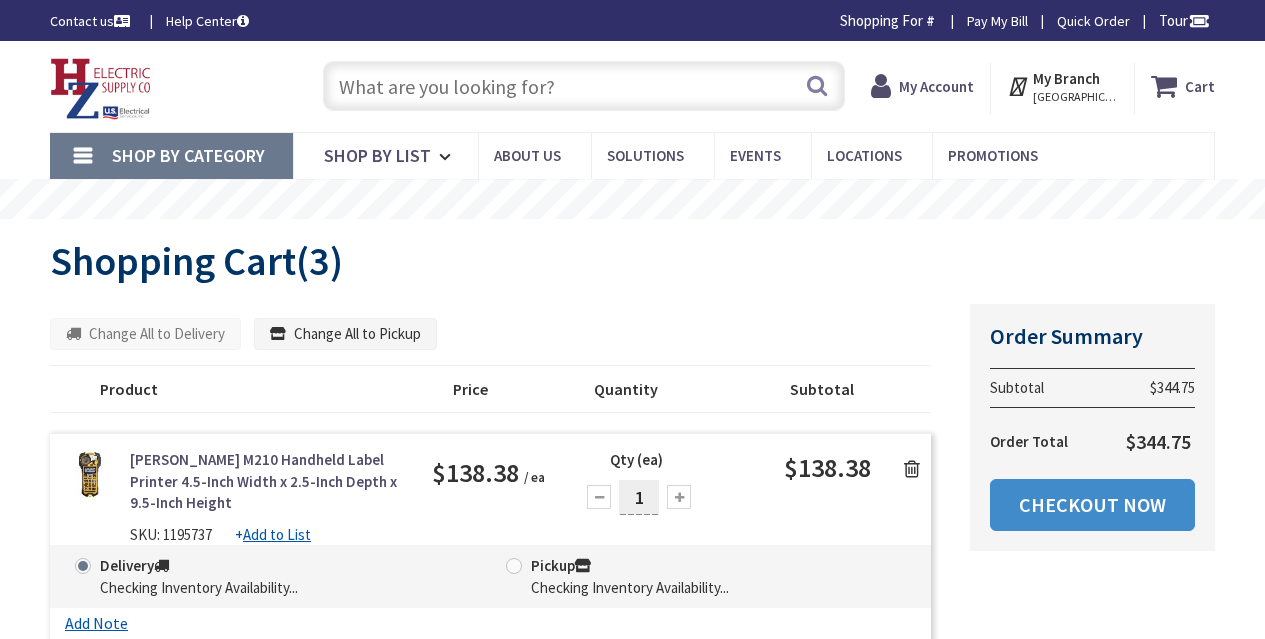 scroll, scrollTop: 0, scrollLeft: 0, axis: both 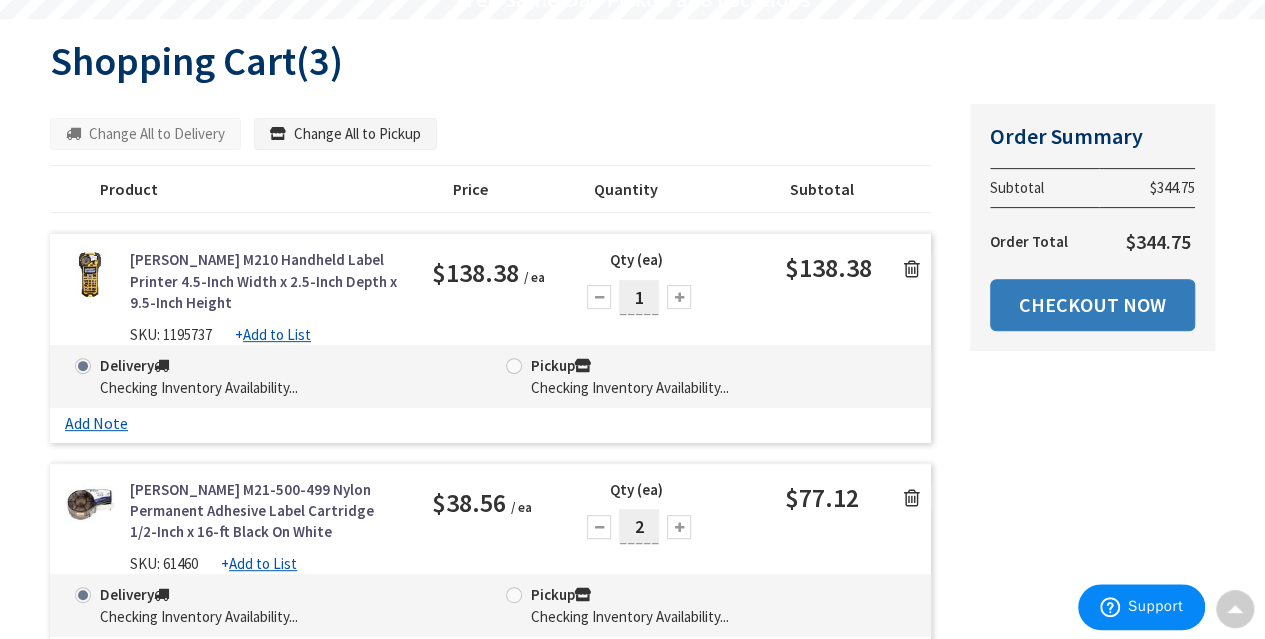 click on "Checkout Now" at bounding box center [1092, 305] 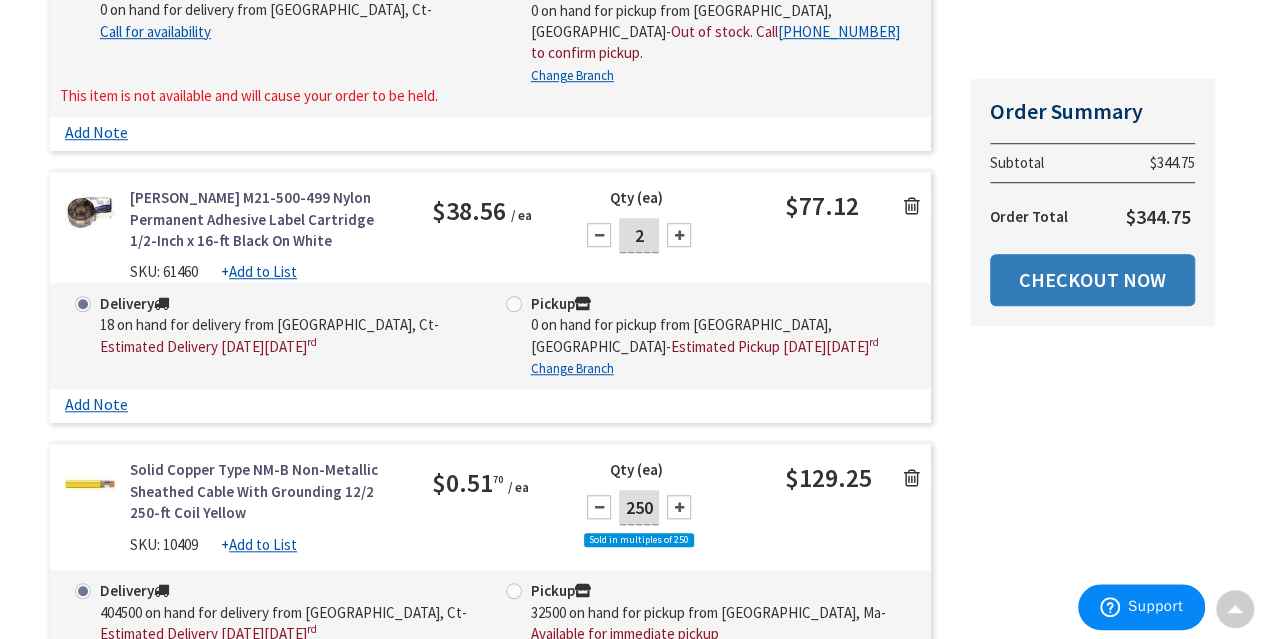 scroll, scrollTop: 600, scrollLeft: 0, axis: vertical 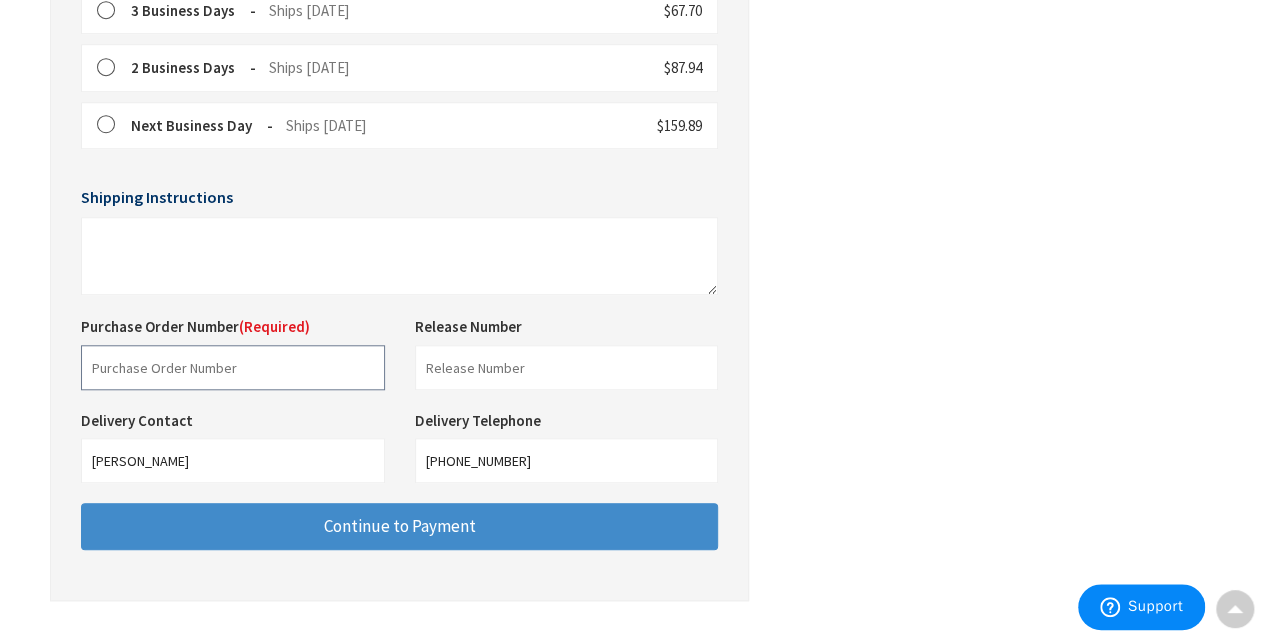drag, startPoint x: 272, startPoint y: 347, endPoint x: 320, endPoint y: 347, distance: 48 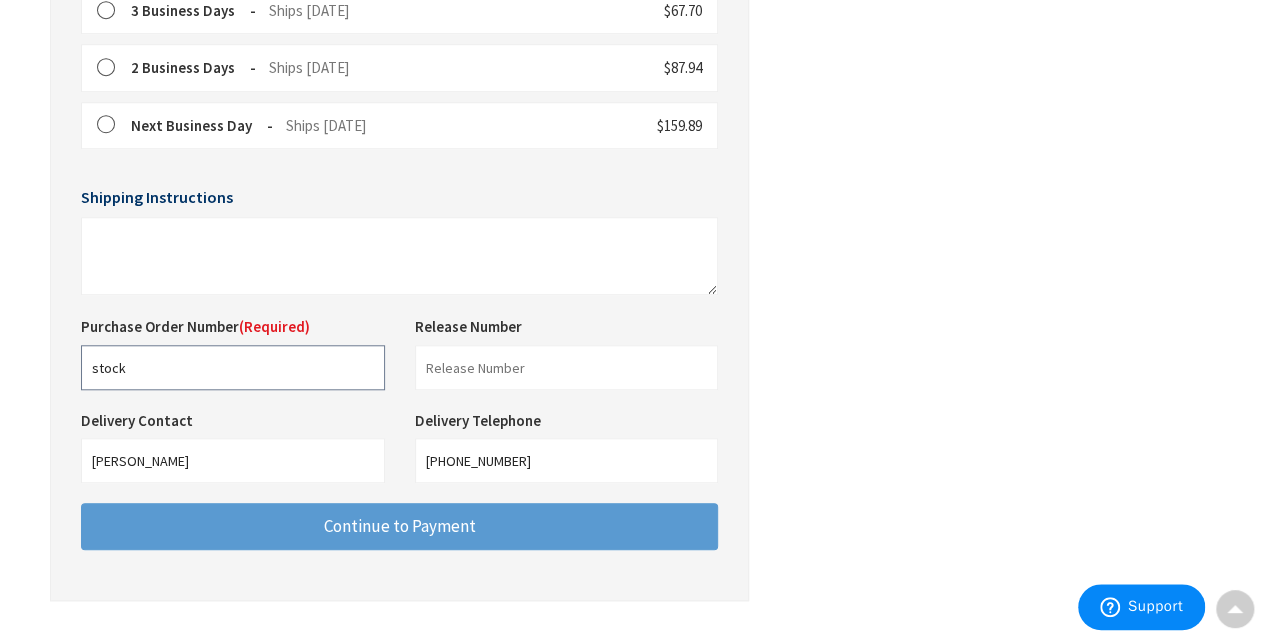 type on "stock" 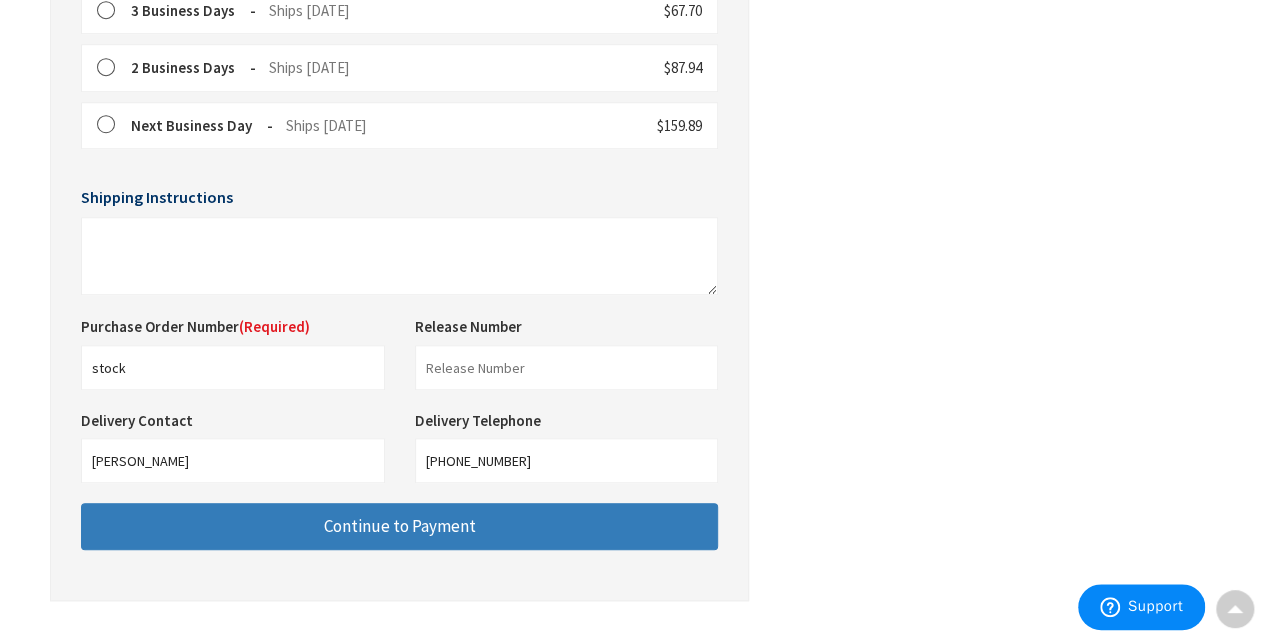 click on "Continue to Payment" at bounding box center [399, 526] 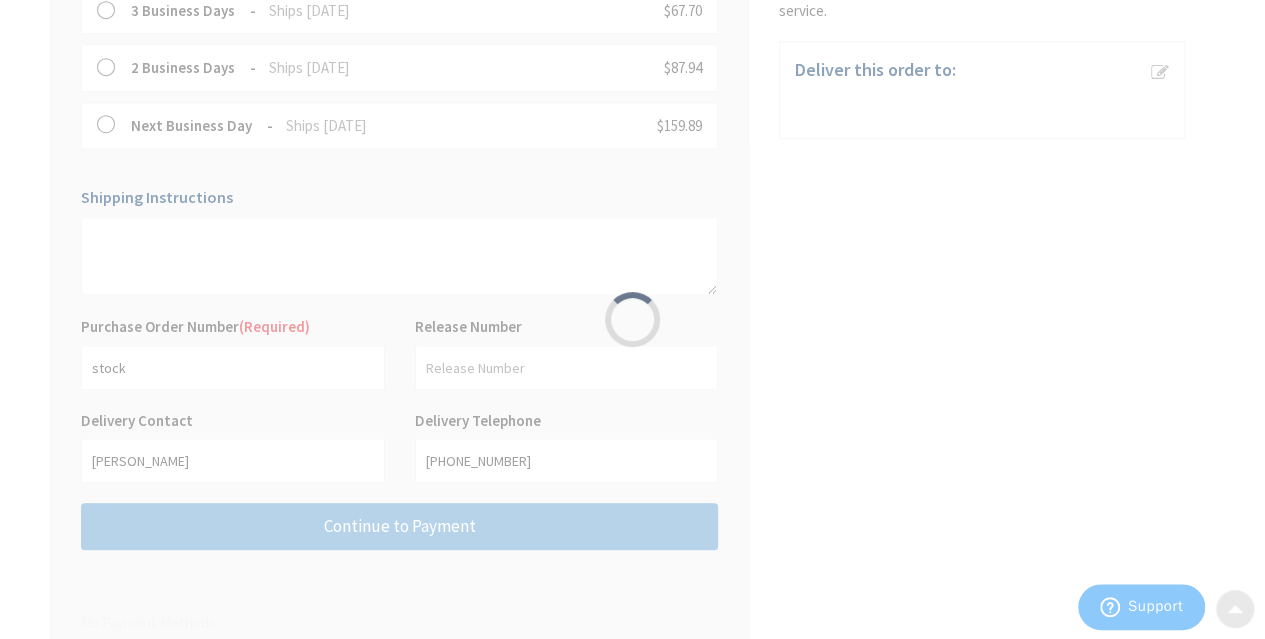 scroll, scrollTop: 0, scrollLeft: 0, axis: both 